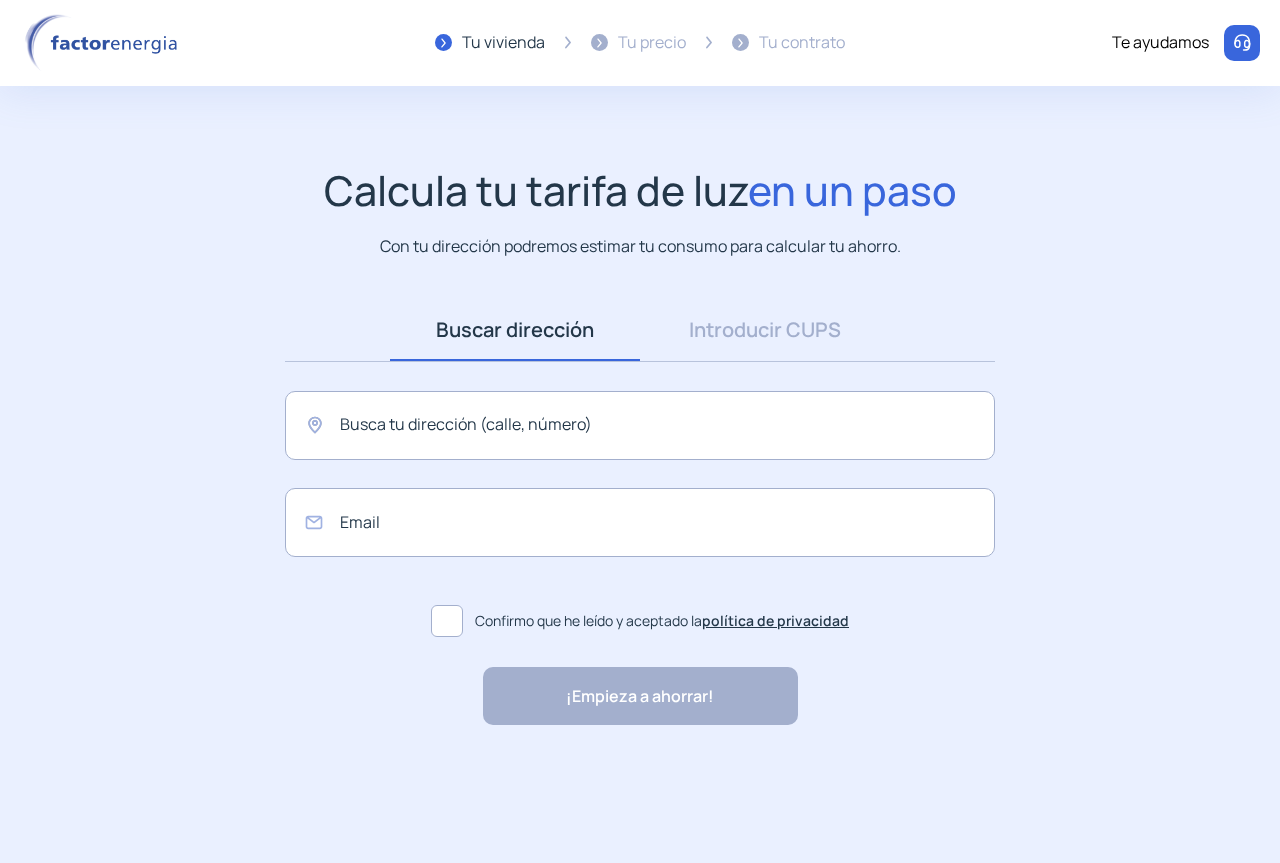 scroll, scrollTop: 0, scrollLeft: 0, axis: both 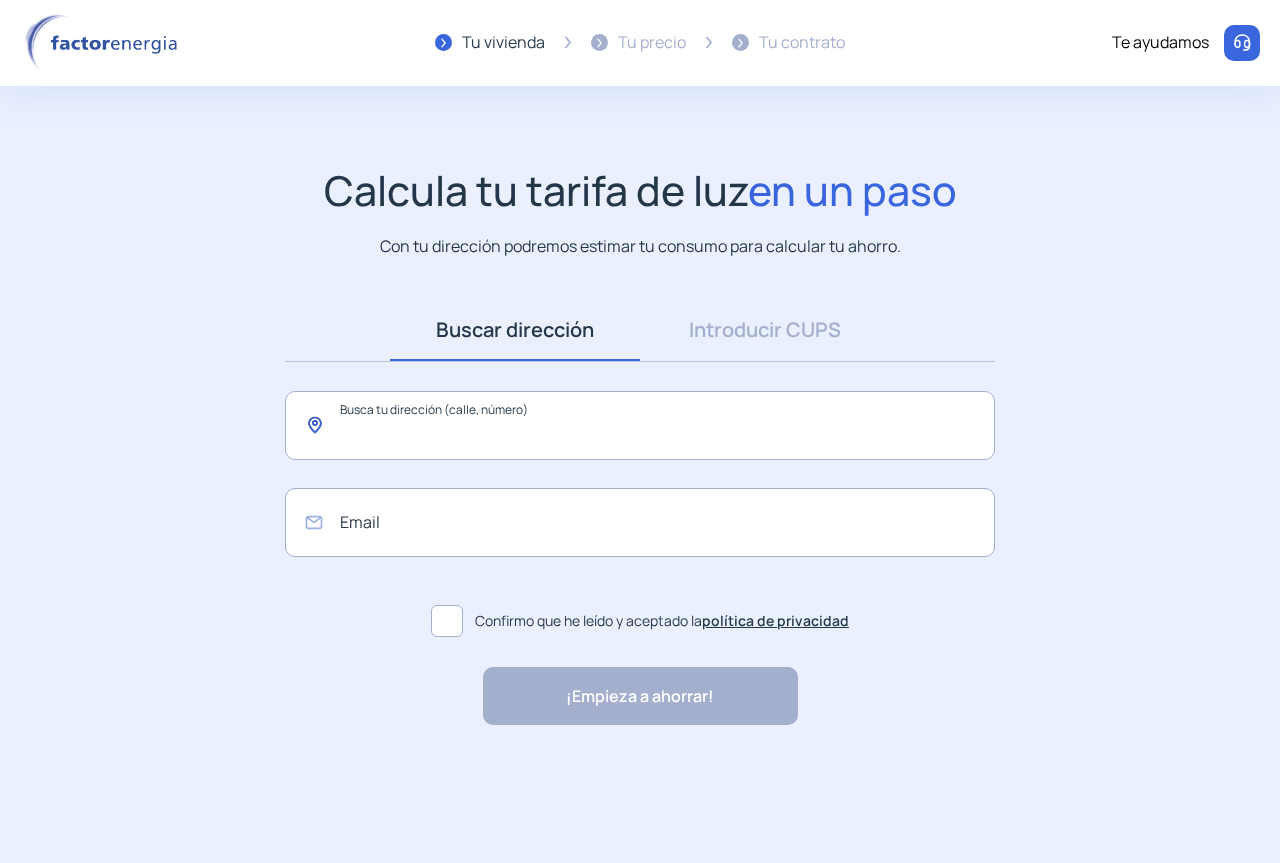 click 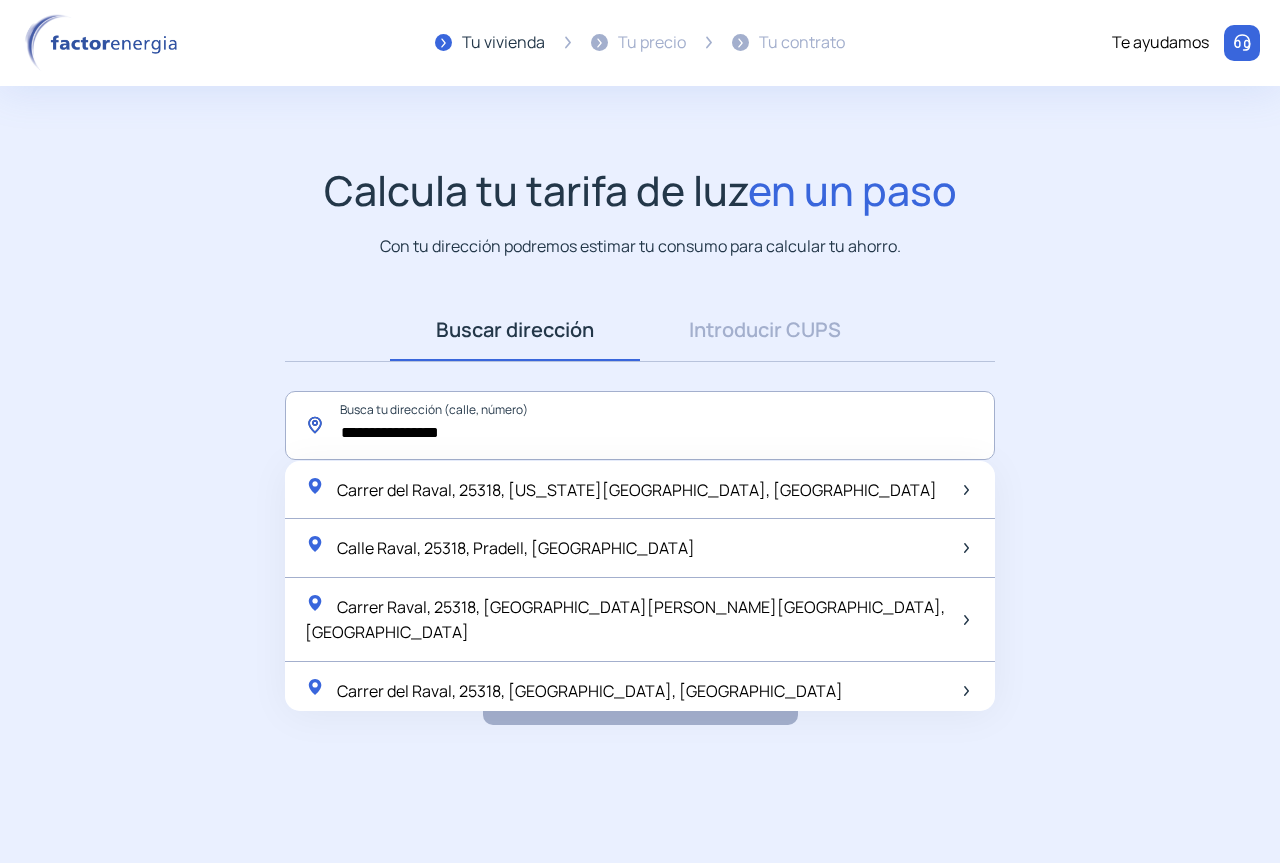 click on "**********" 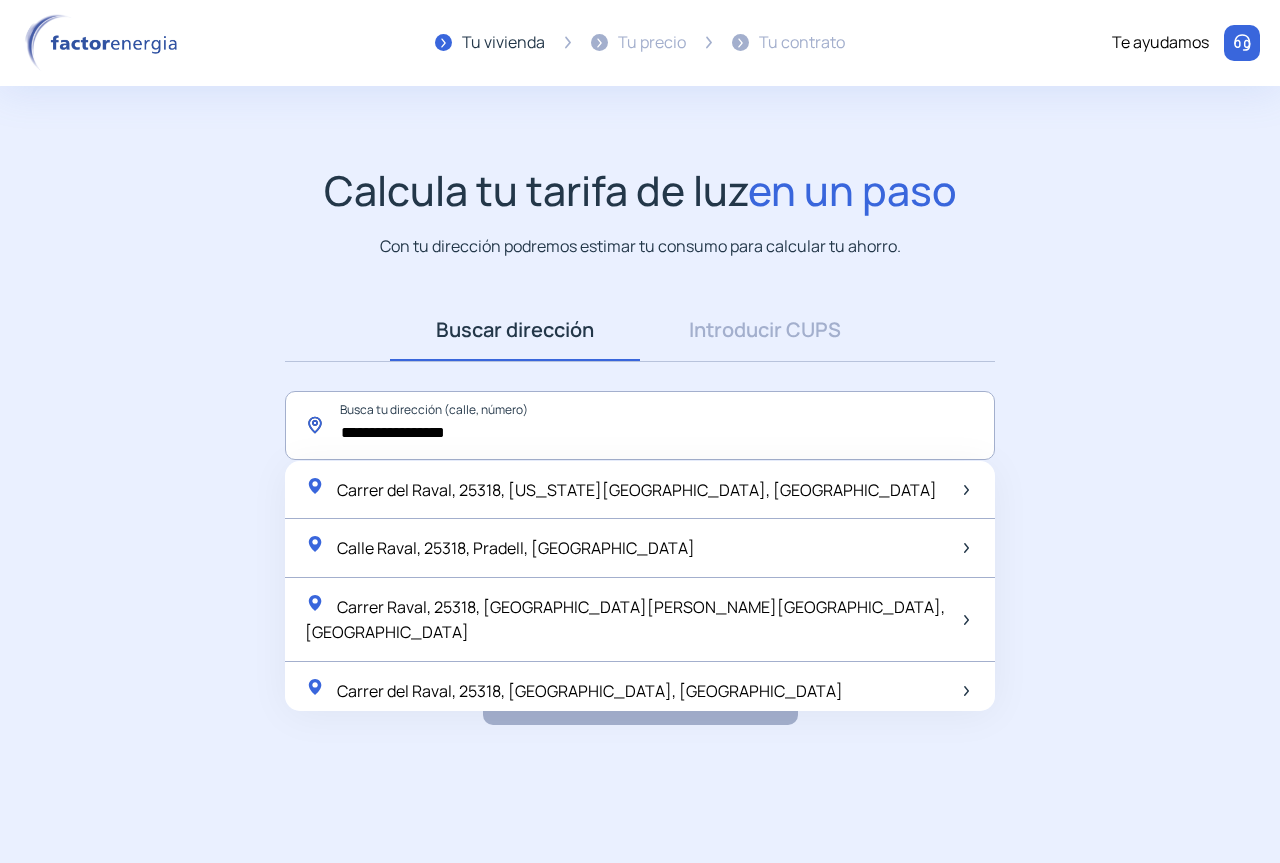 click on "**********" 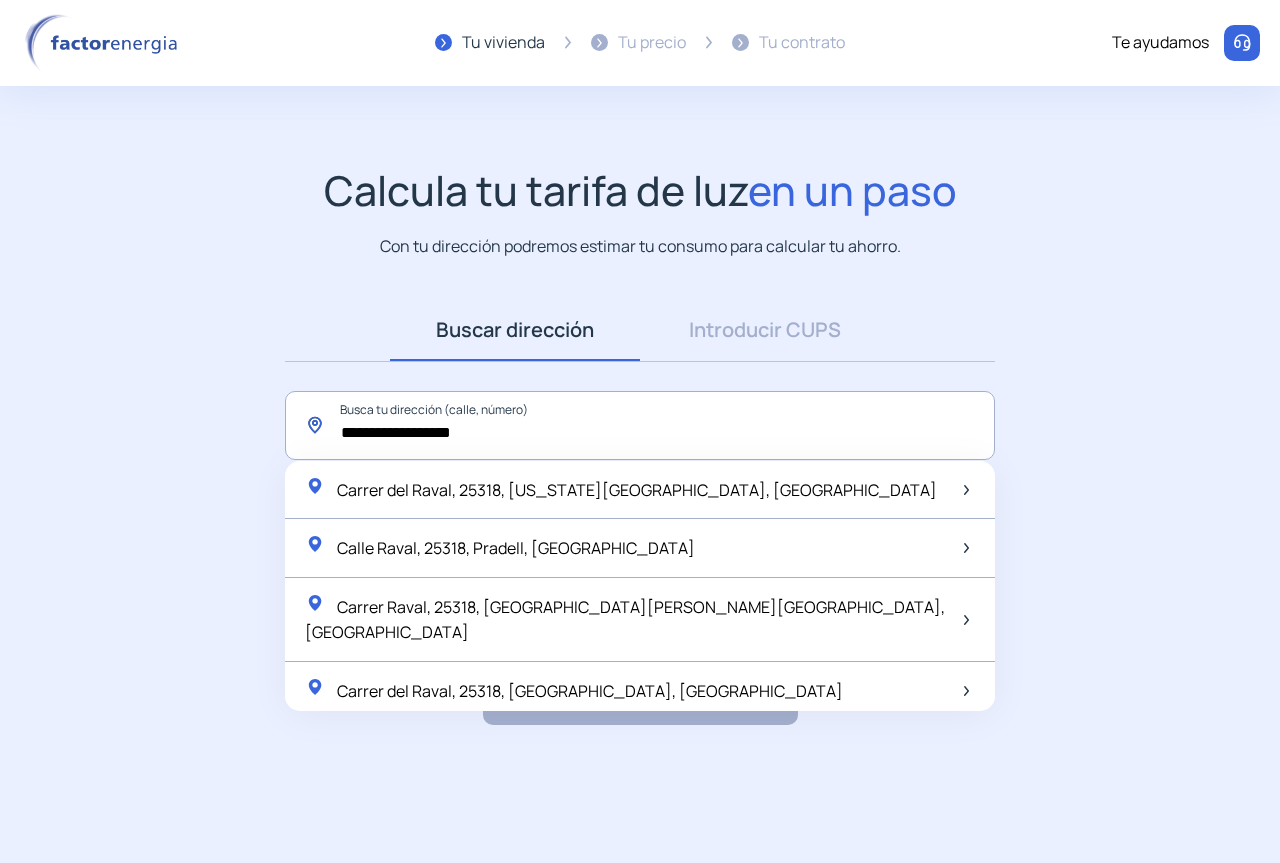 paste on "**********" 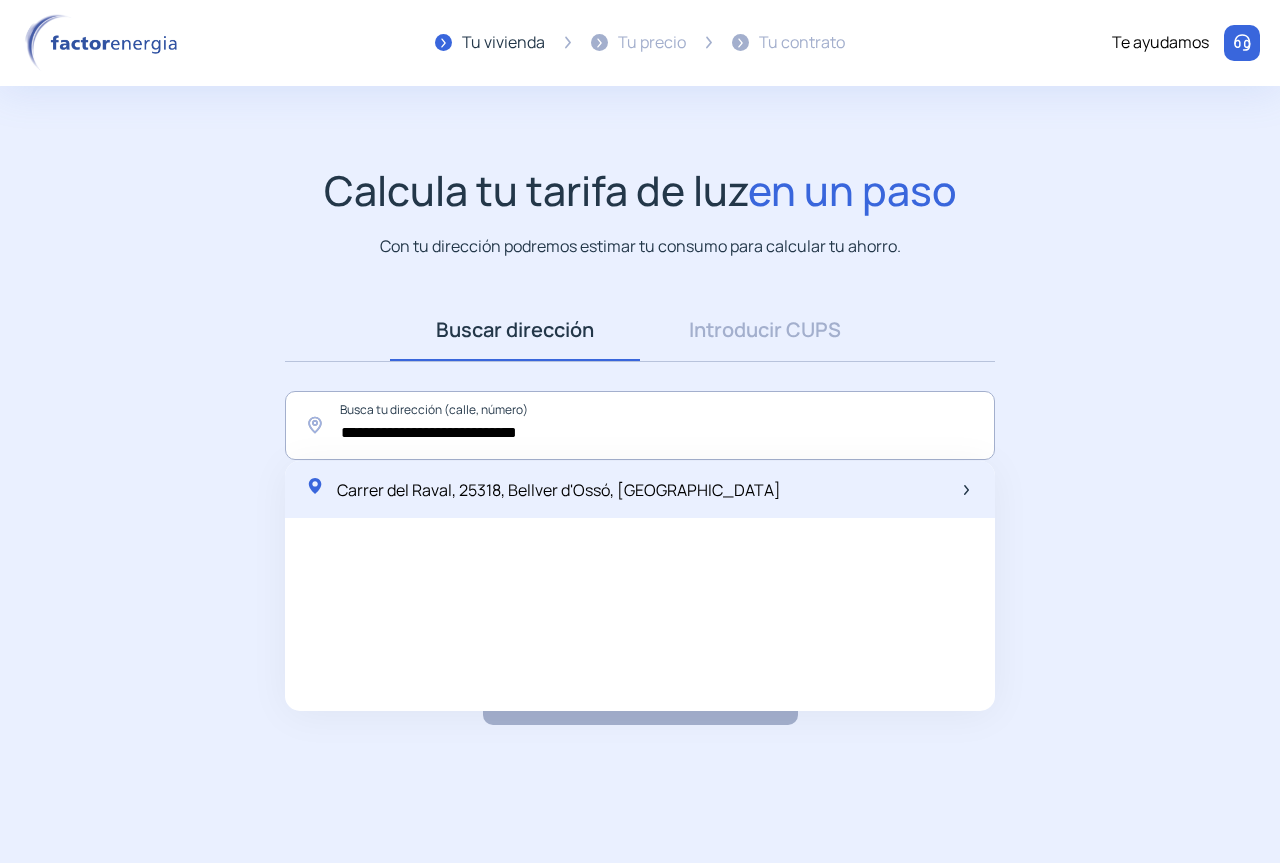 click on "Carrer del Raval, 25318, Bellver d'Ossó, [GEOGRAPHIC_DATA]" 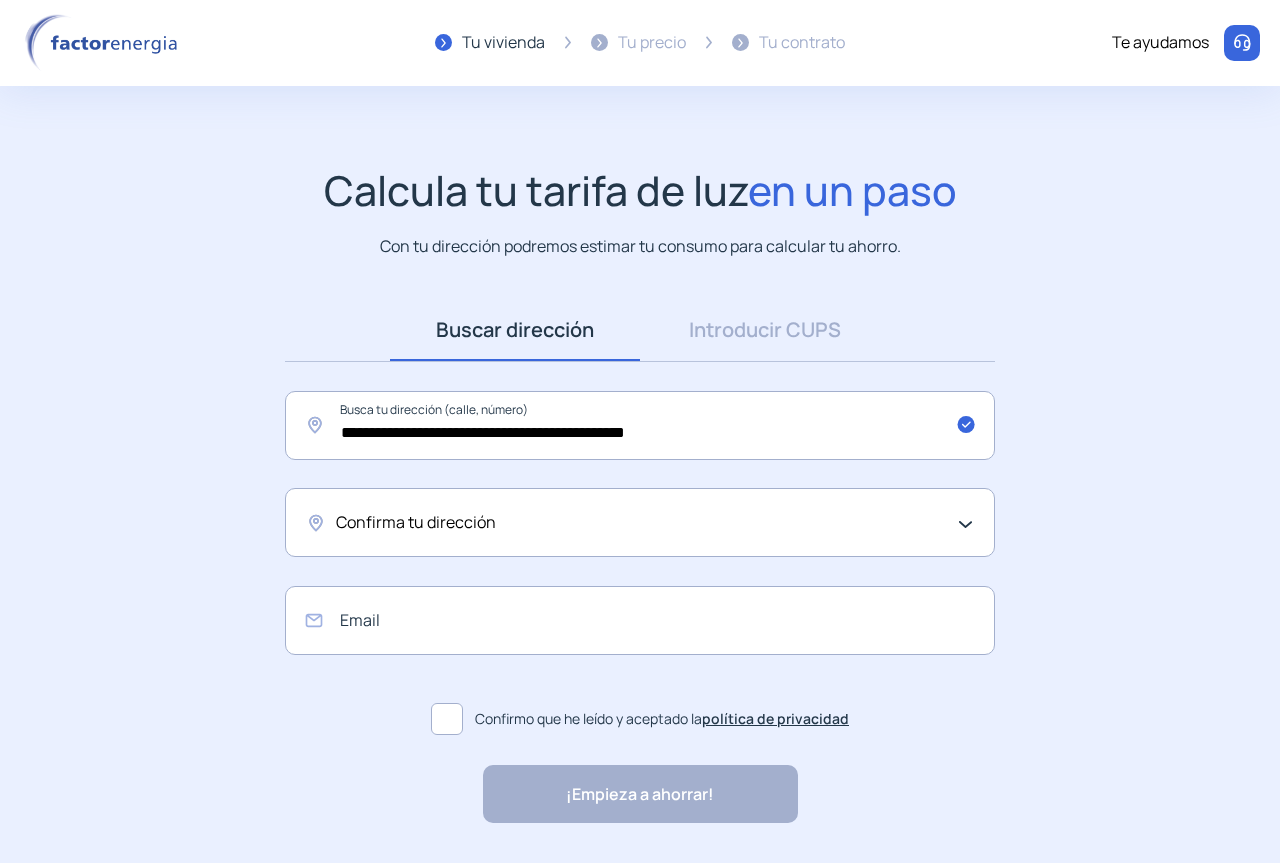 click on "Confirma tu dirección" 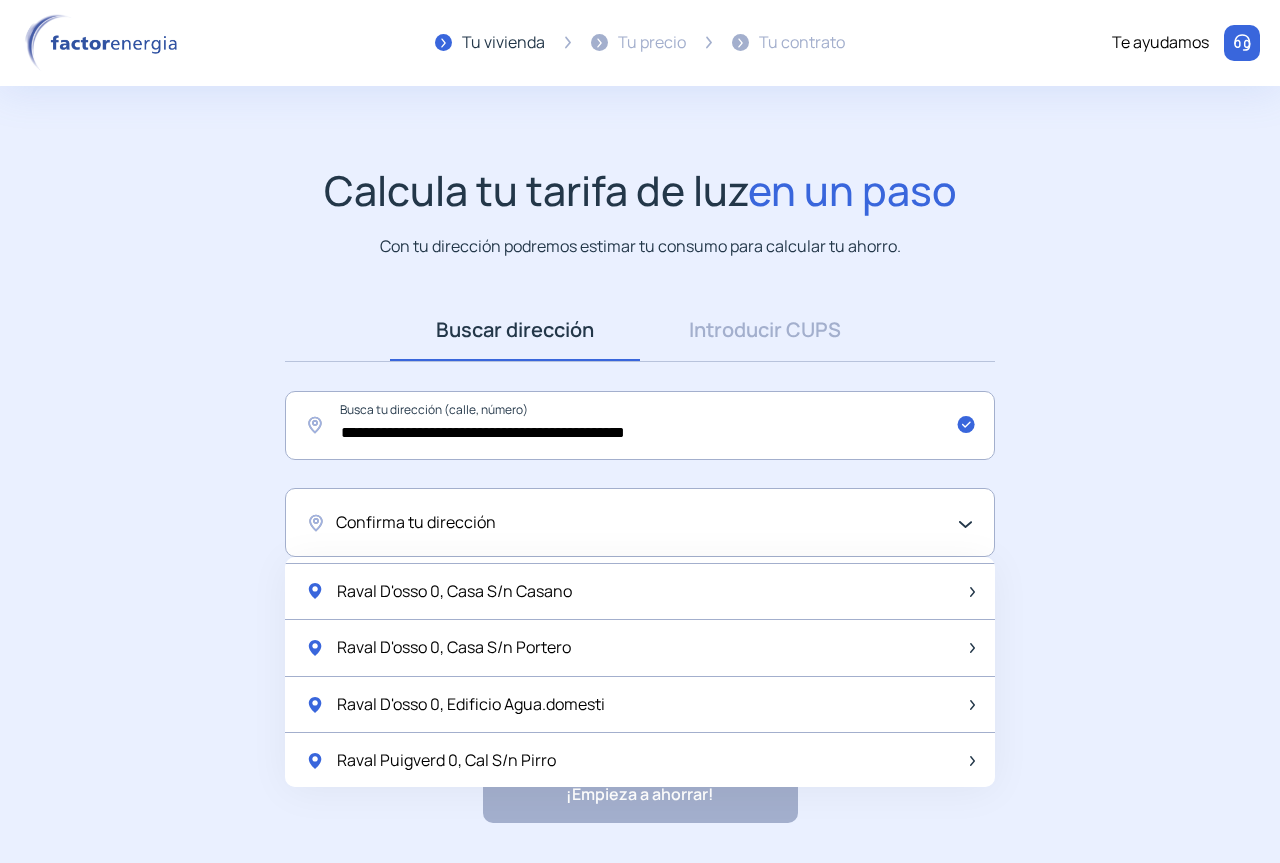 scroll, scrollTop: 957, scrollLeft: 0, axis: vertical 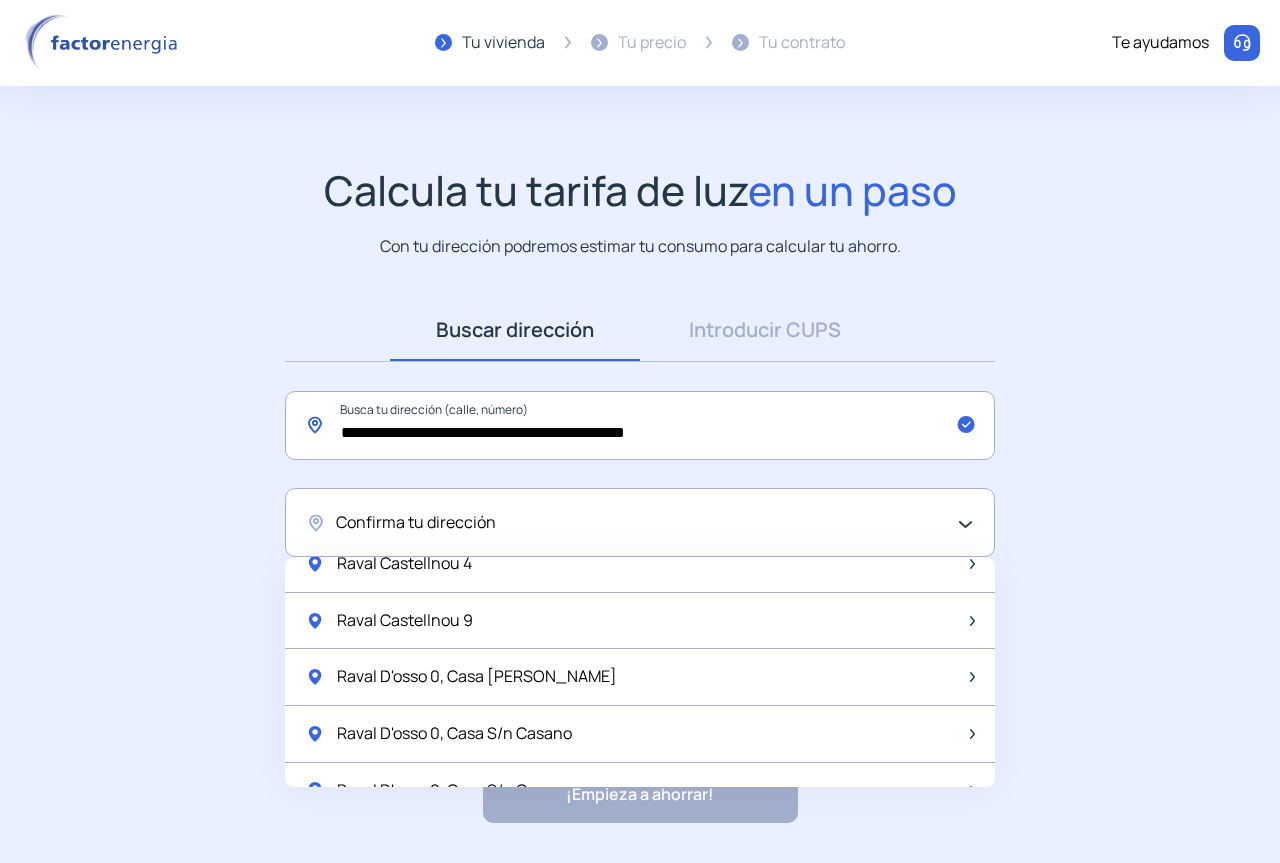 click on "**********" 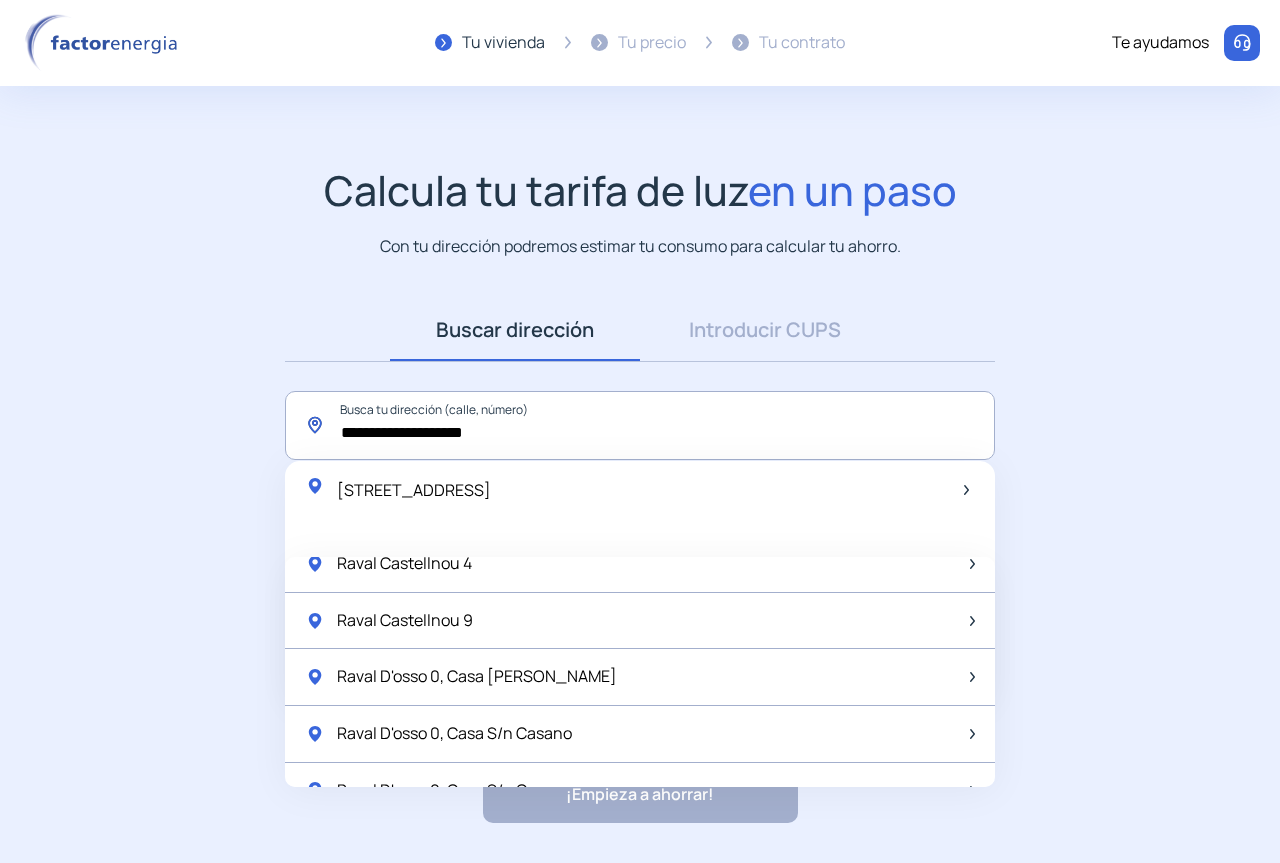 type on "**********" 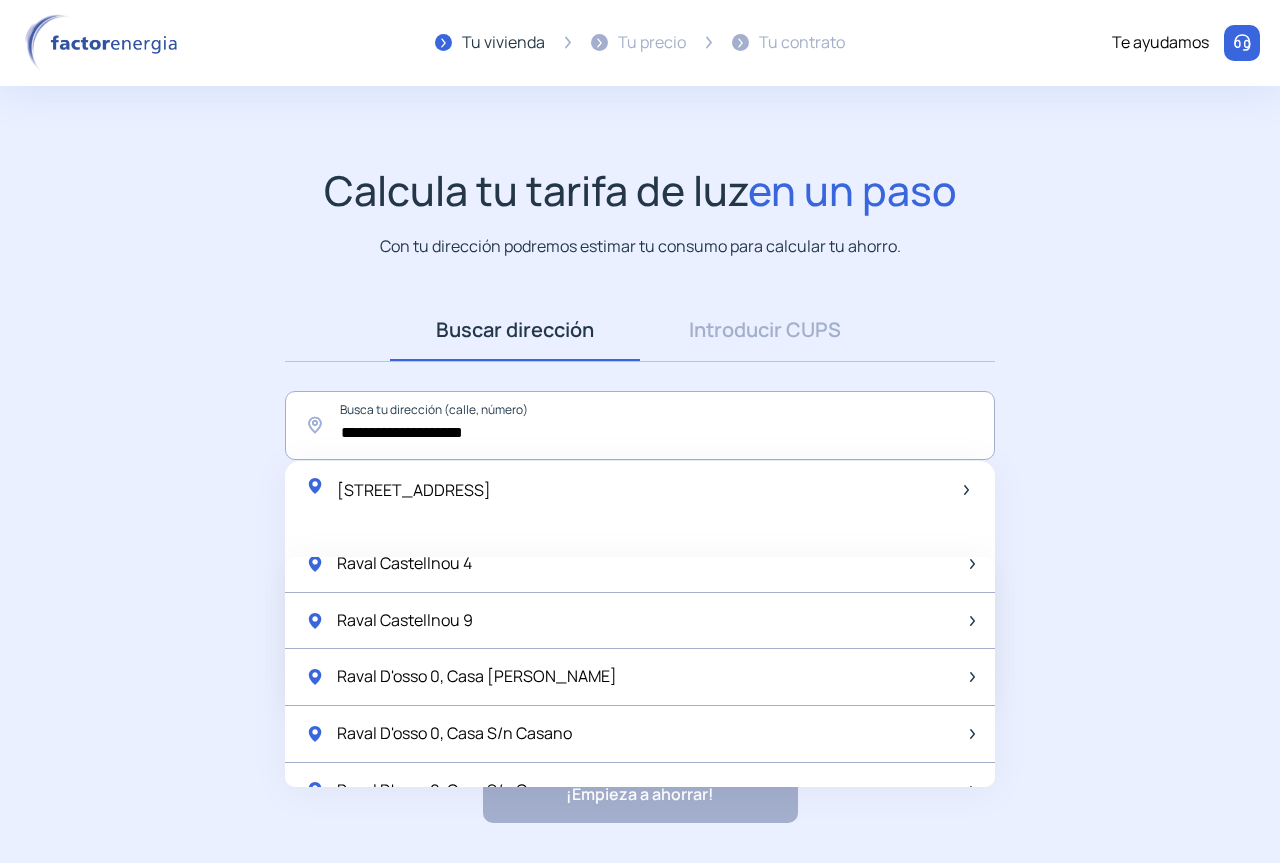 click on "**********" 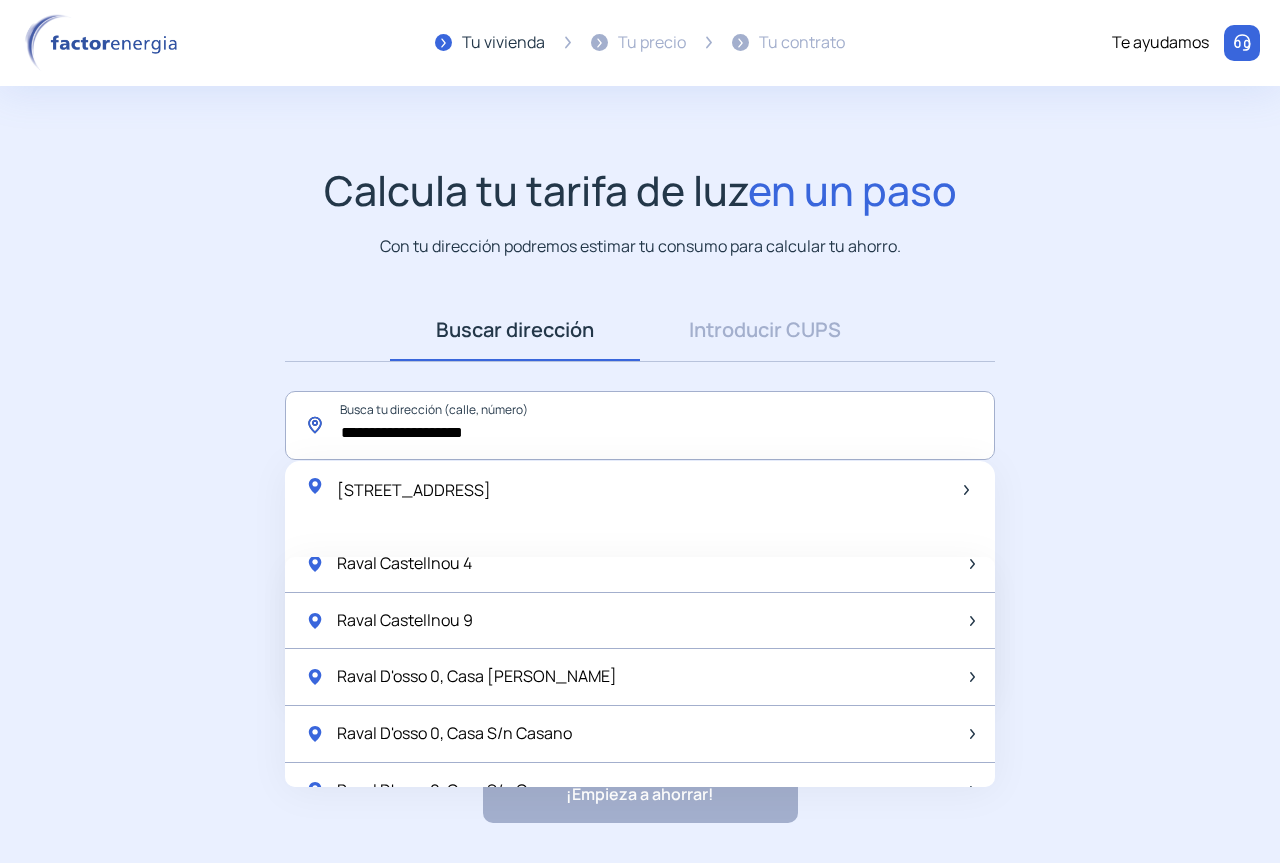 click on "**********" 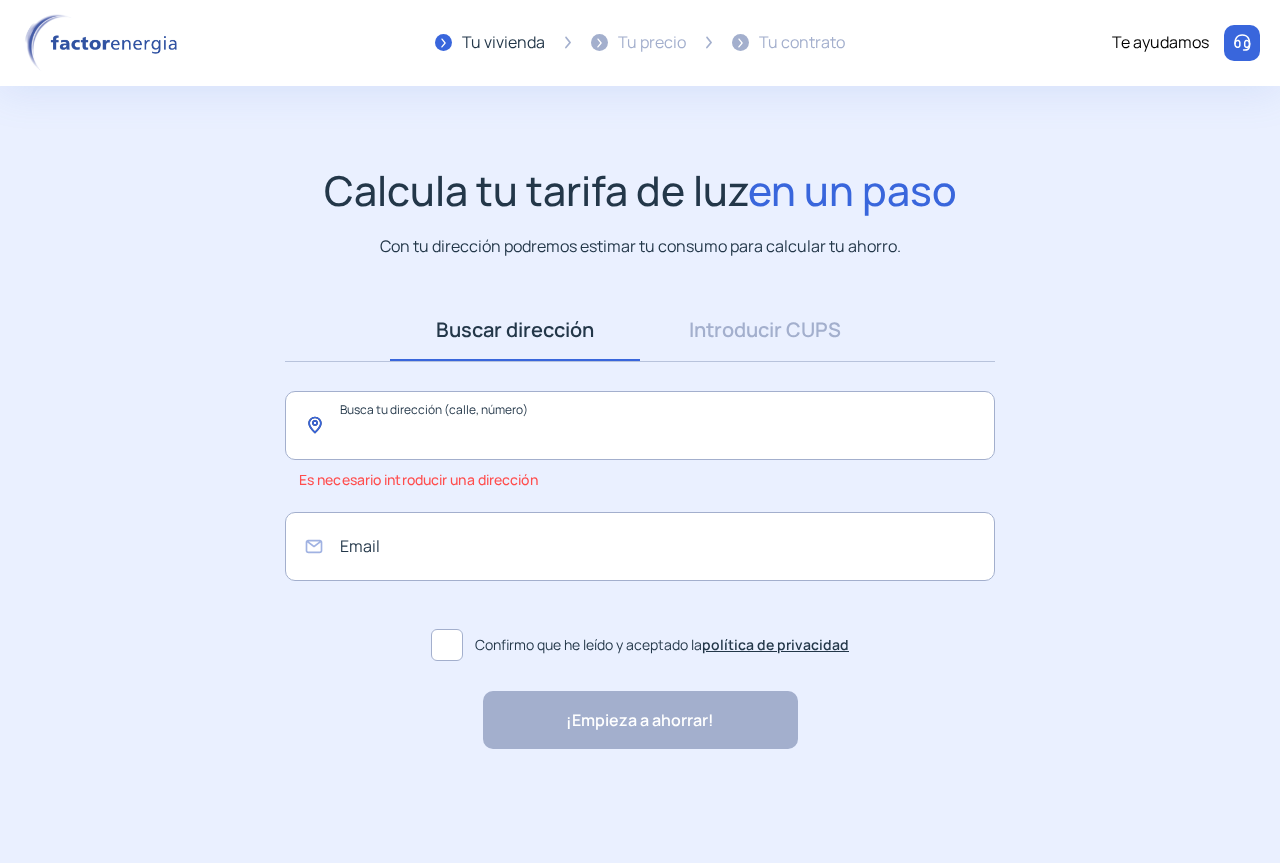paste on "**********" 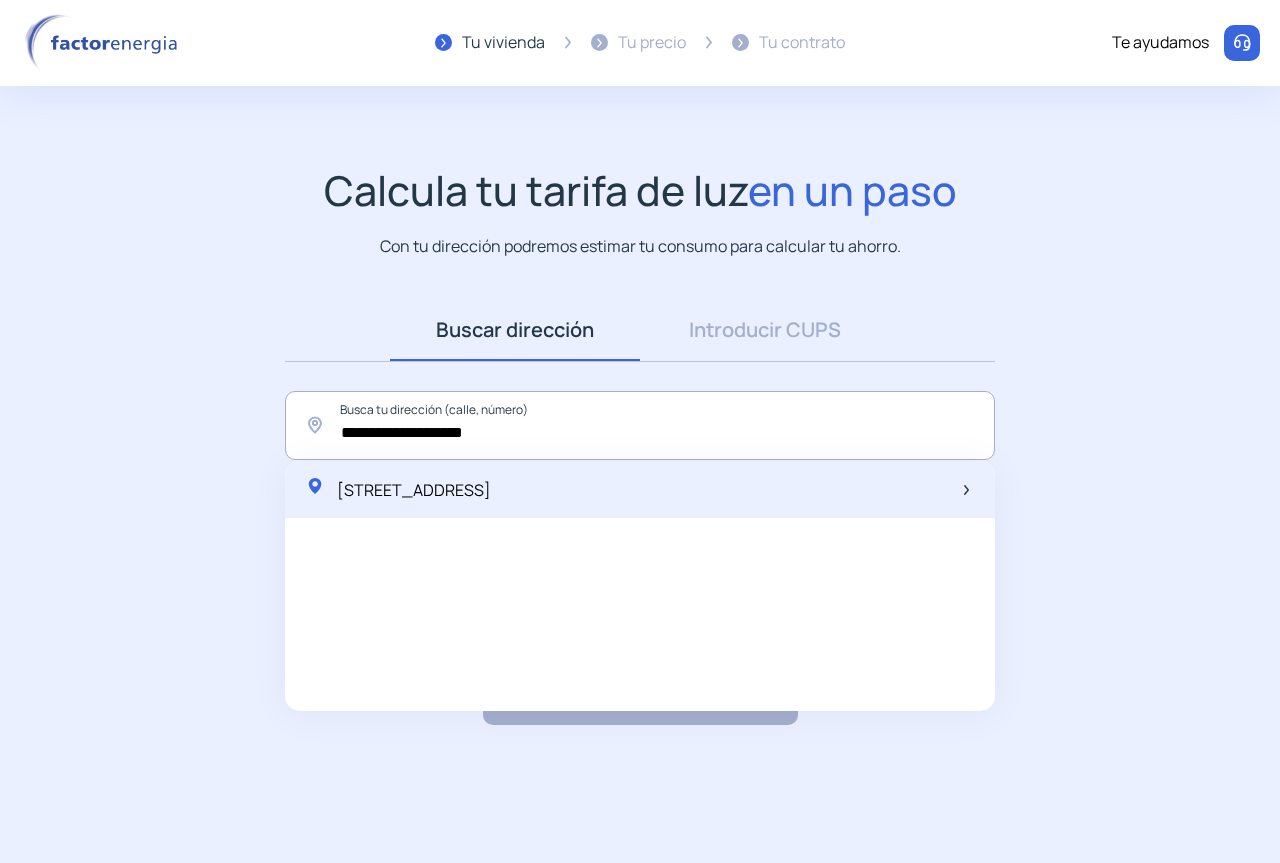 click on "[STREET_ADDRESS]" 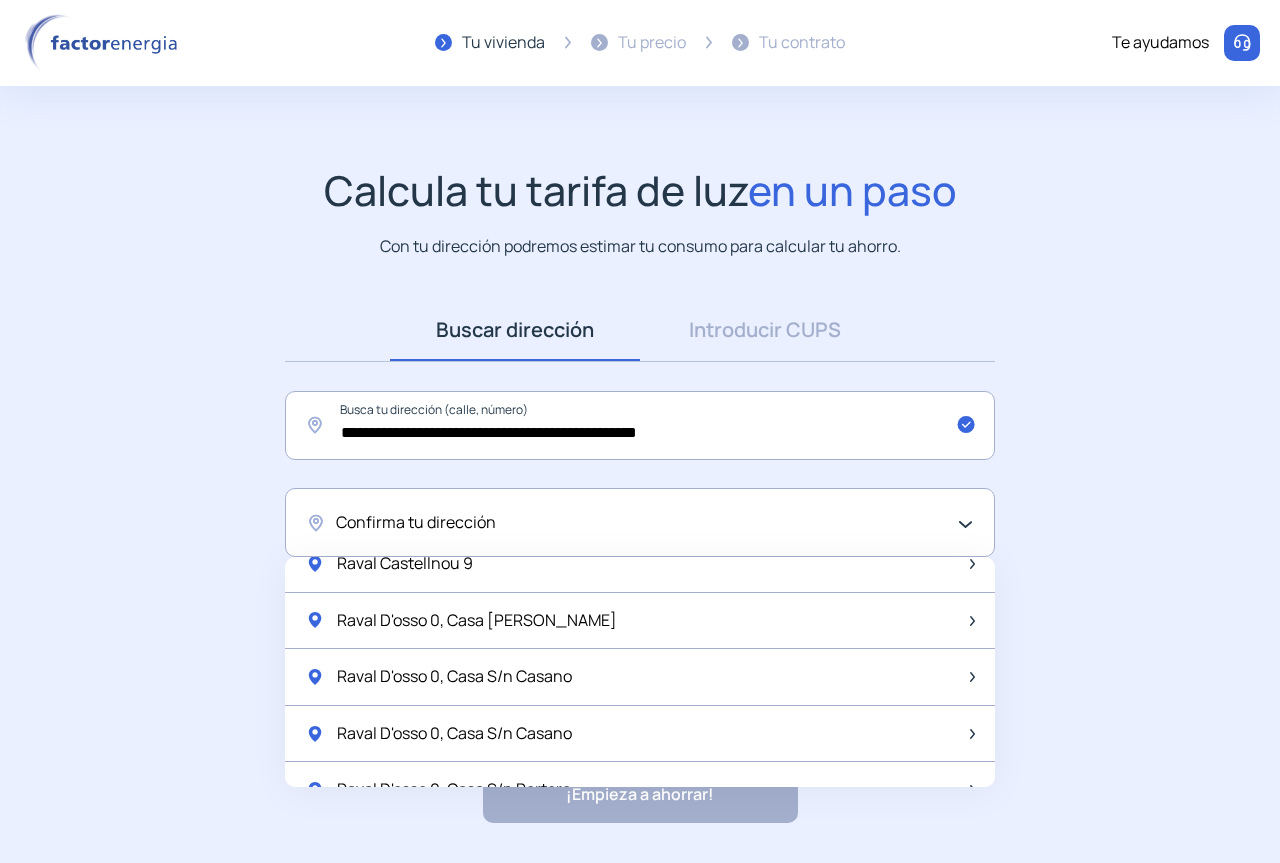 scroll, scrollTop: 965, scrollLeft: 0, axis: vertical 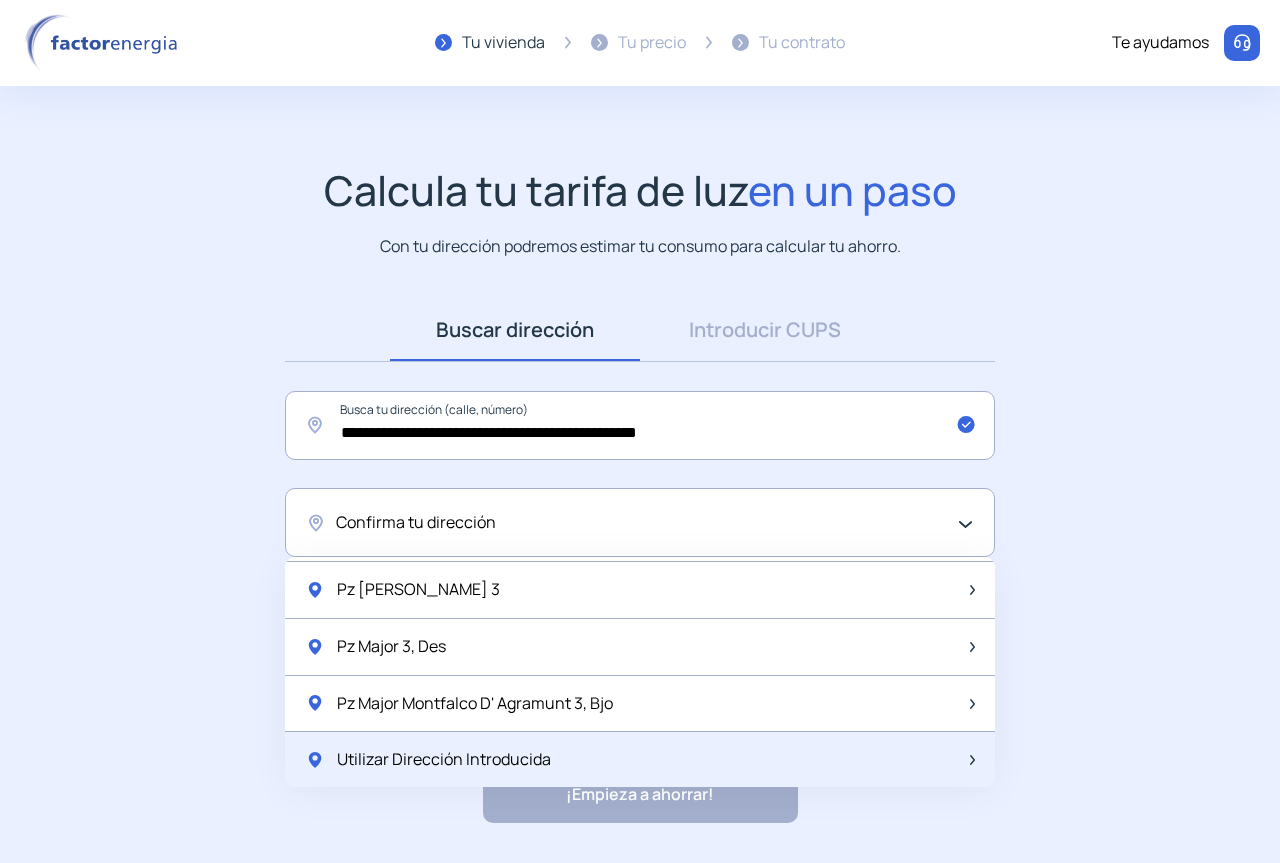 click on "Utilizar Dirección Introducida" 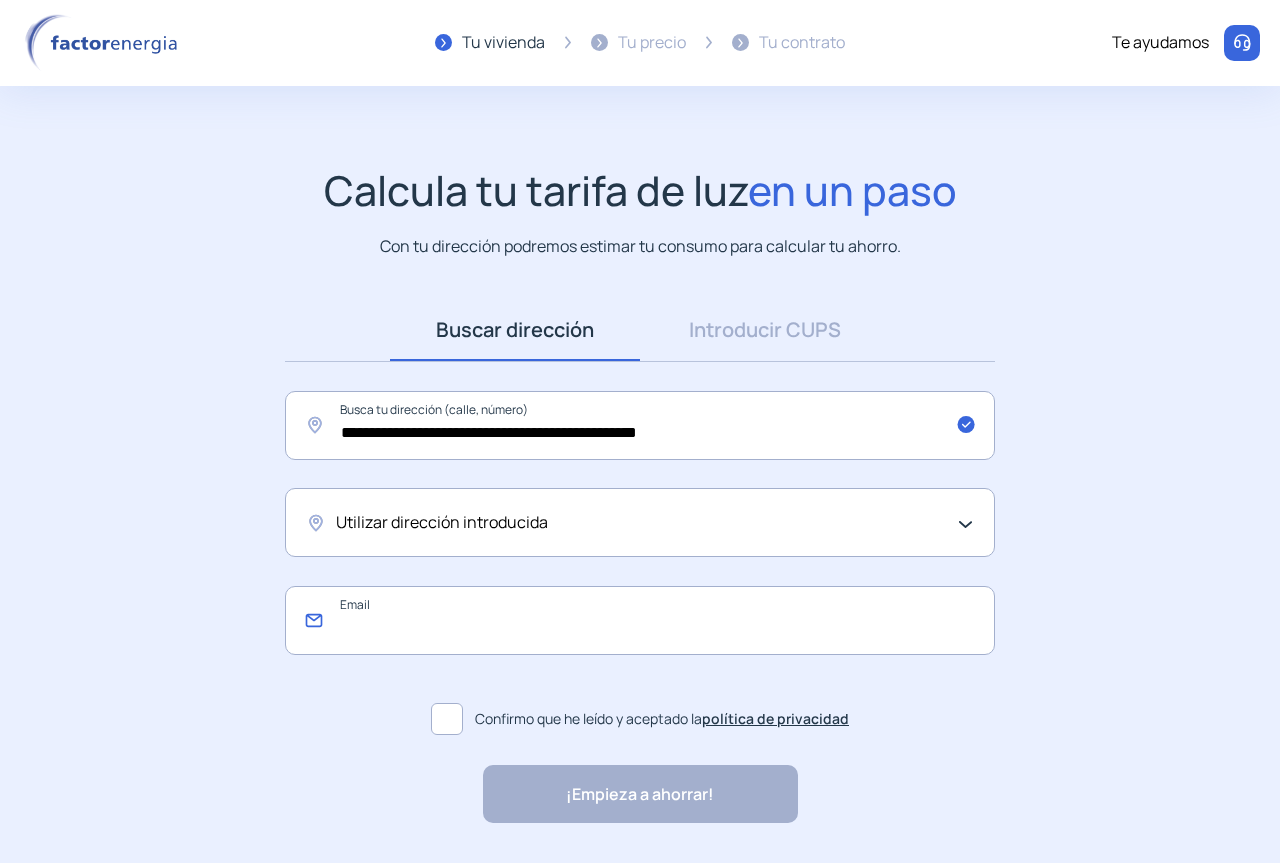 click 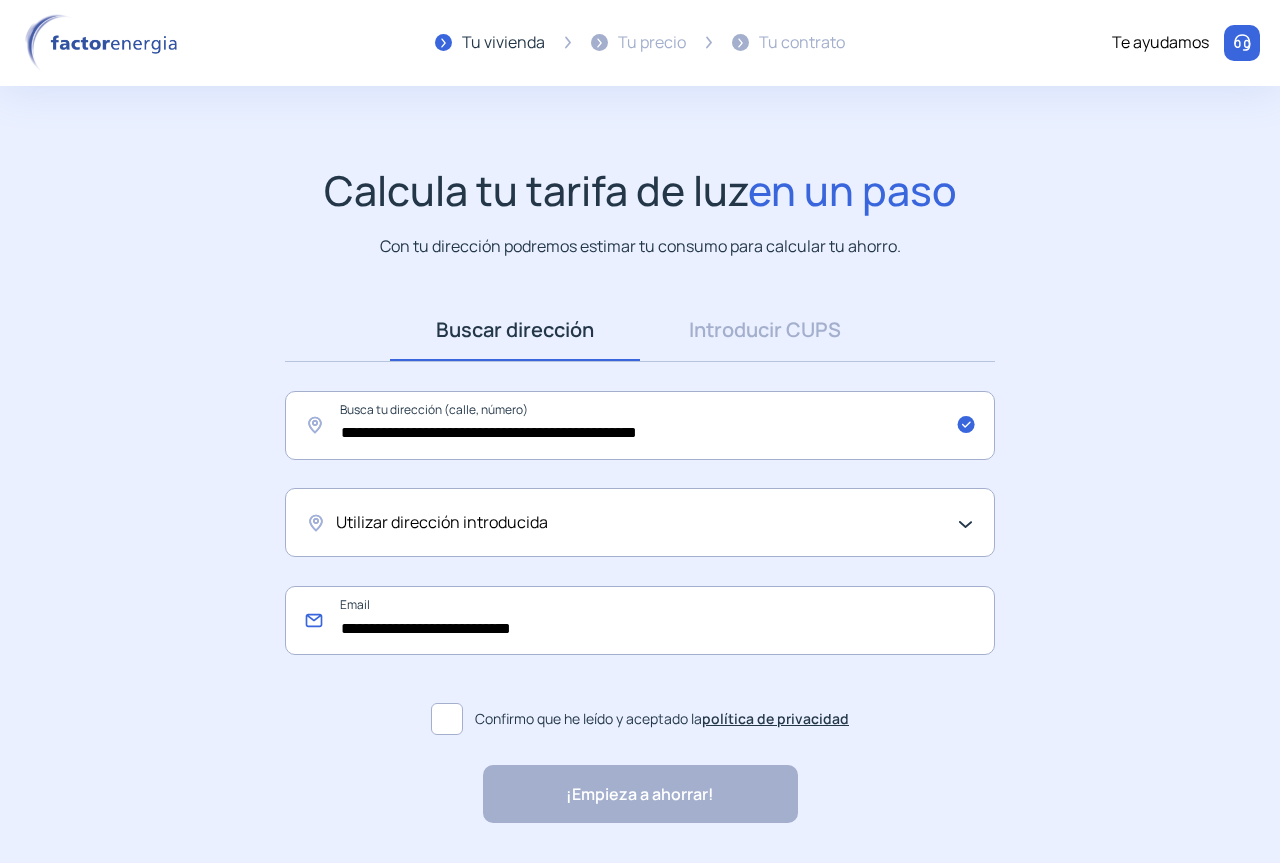 type on "**********" 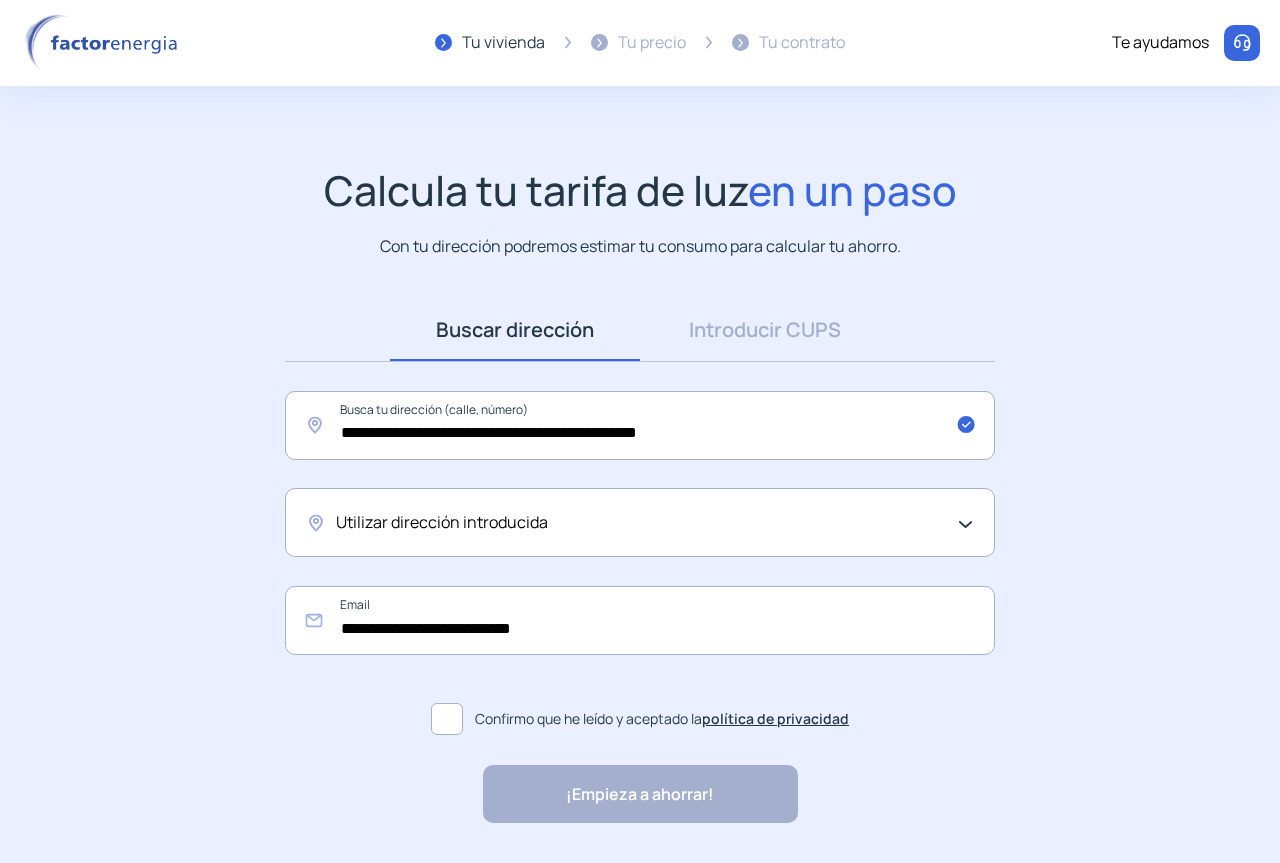 click 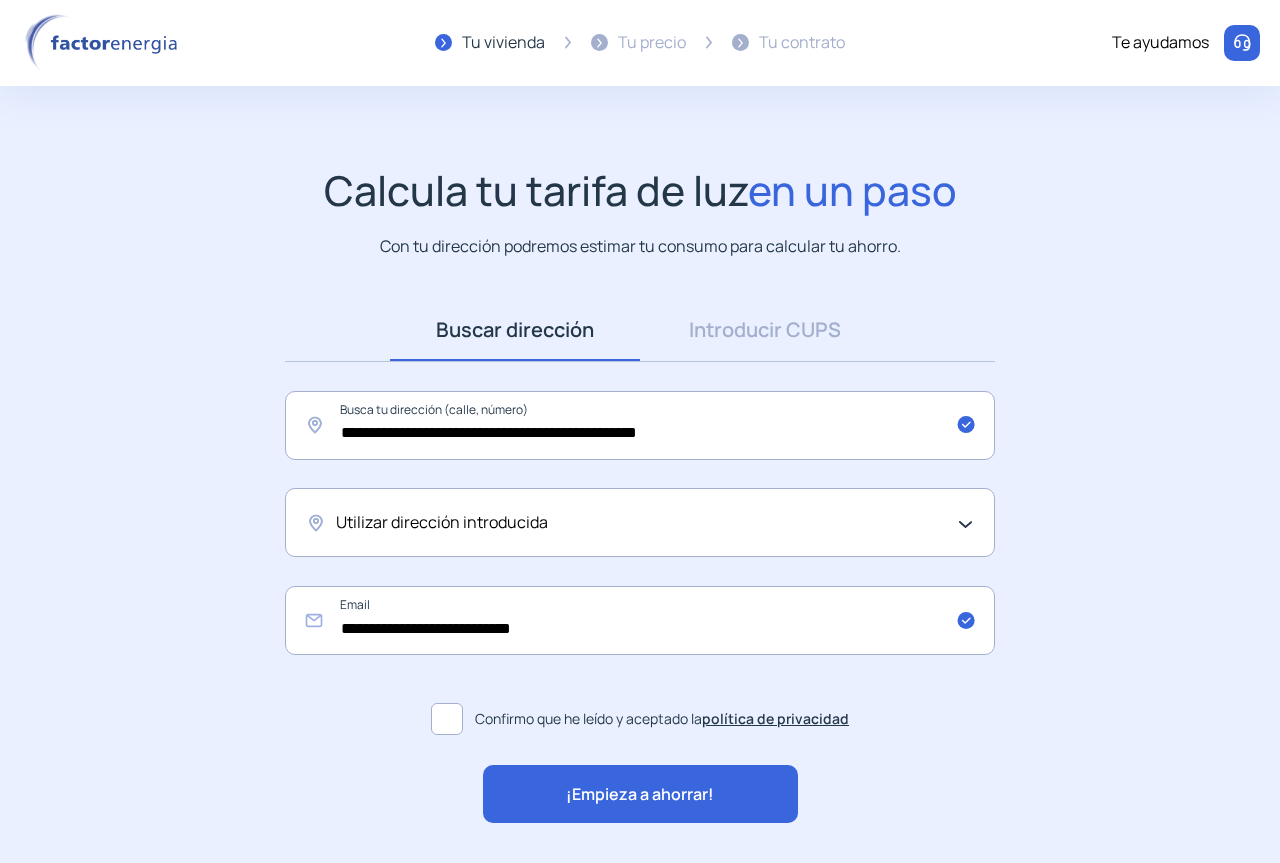 click on "¡Empieza a ahorrar!" 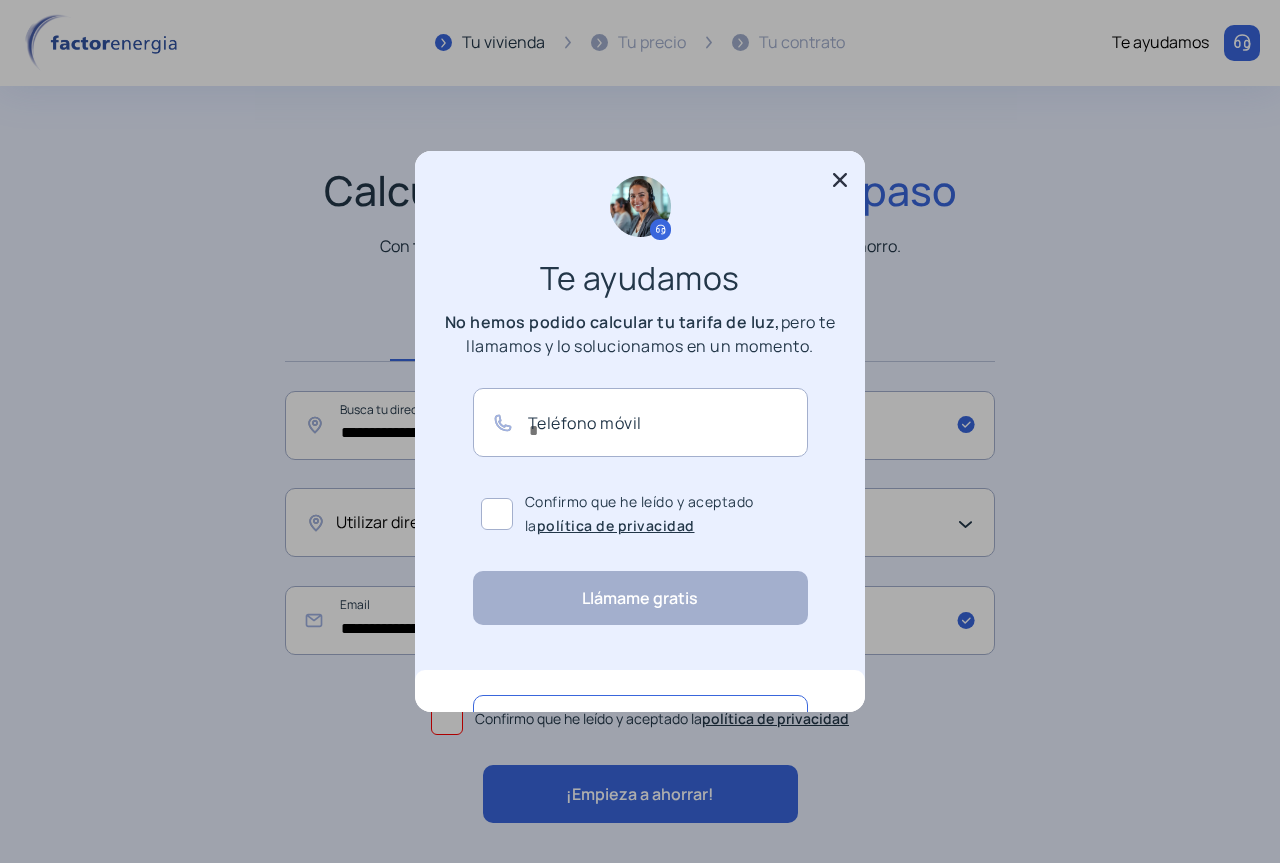 click 